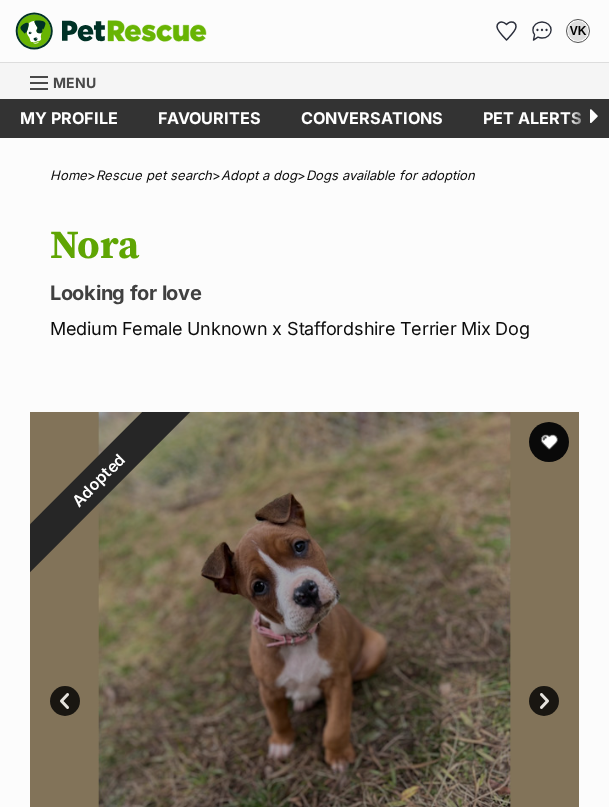 scroll, scrollTop: 0, scrollLeft: 0, axis: both 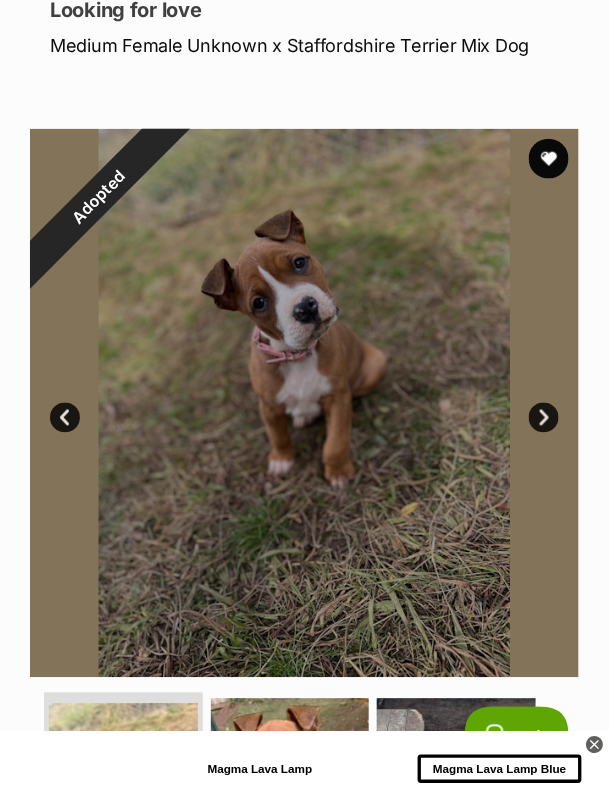 click on "Next" at bounding box center (544, 418) 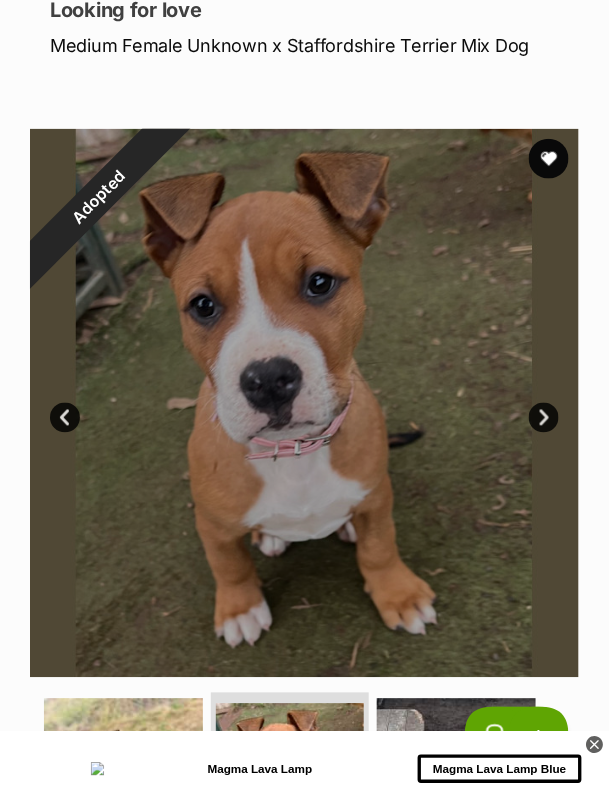 click on "Next" at bounding box center [544, 418] 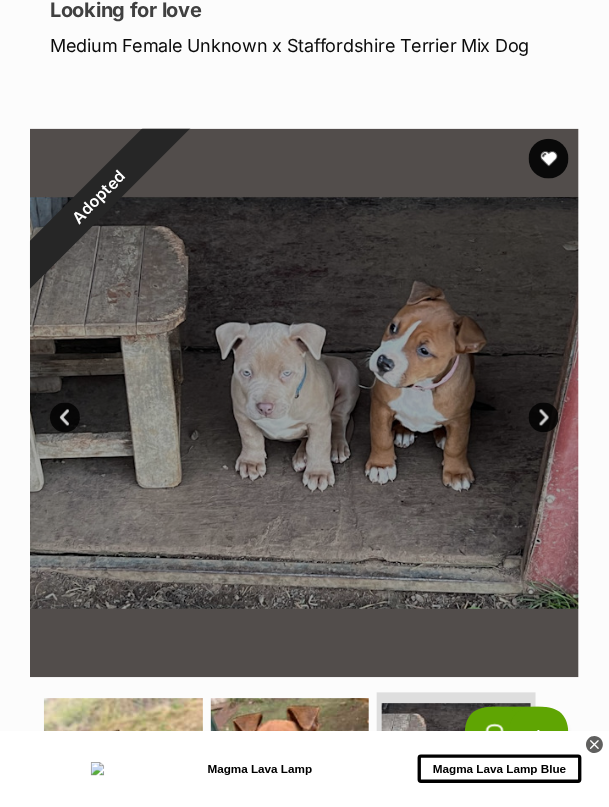 click on "Next" at bounding box center [544, 418] 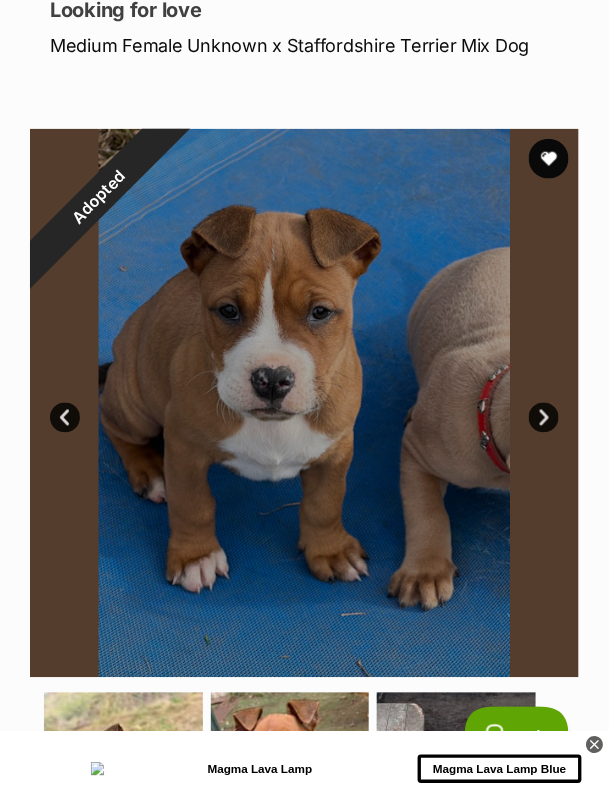 click on "Next" at bounding box center [544, 418] 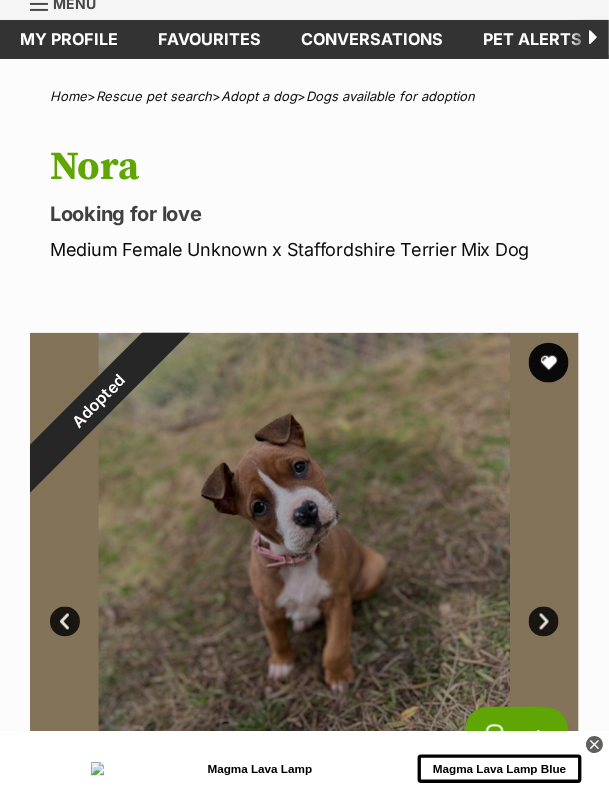 scroll, scrollTop: 0, scrollLeft: 0, axis: both 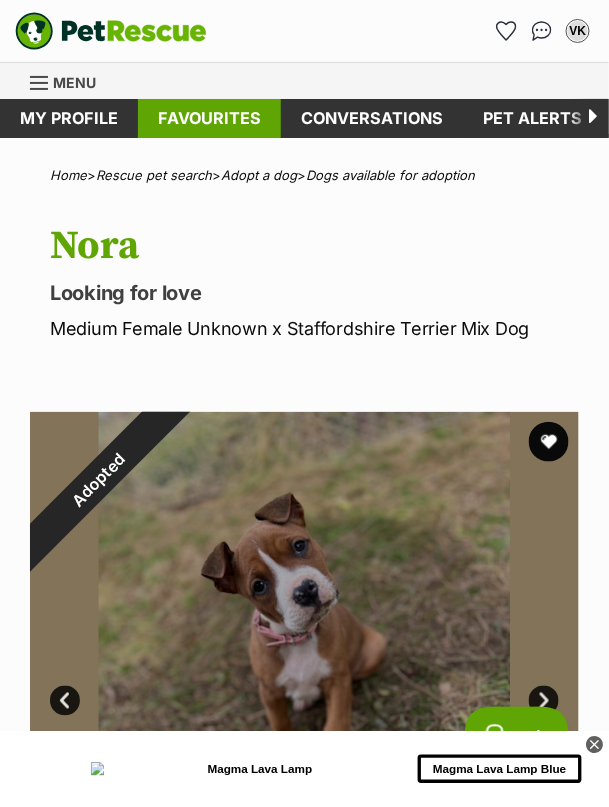 click on "Favourites" at bounding box center [209, 118] 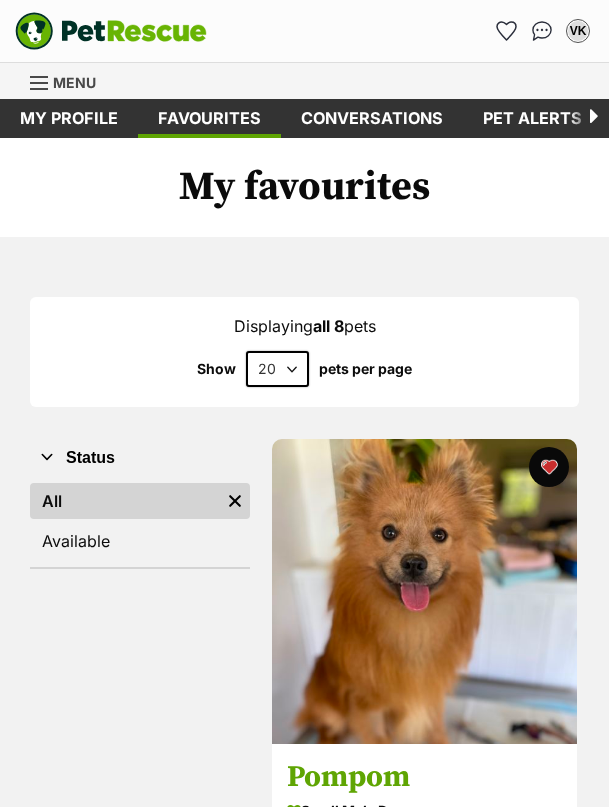 scroll, scrollTop: 0, scrollLeft: 0, axis: both 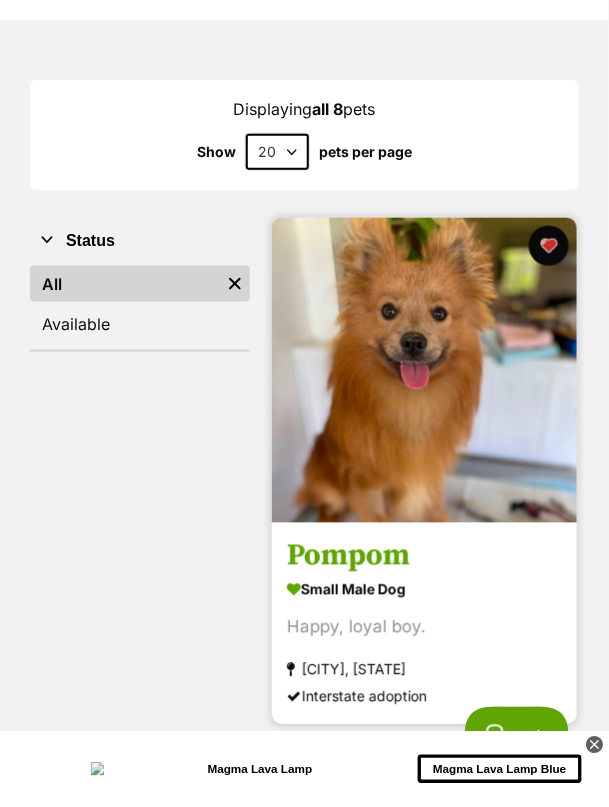 click at bounding box center (424, 370) 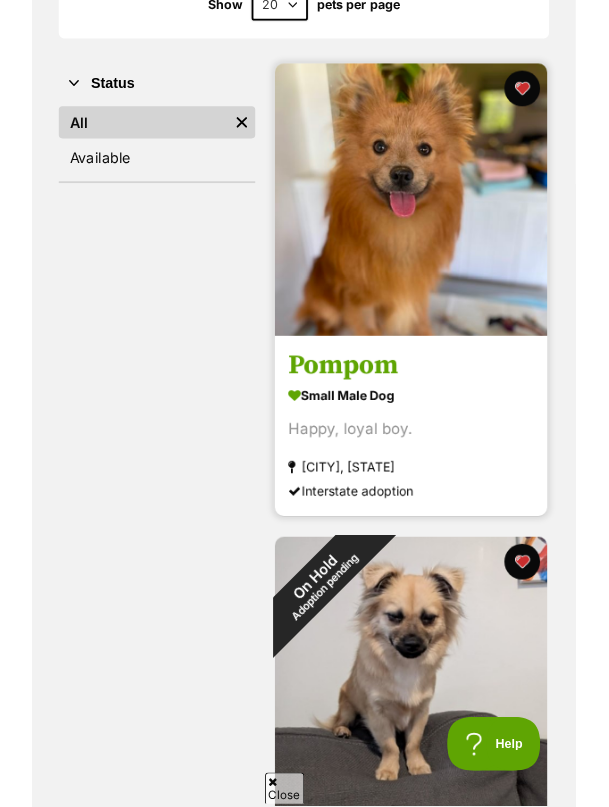 scroll, scrollTop: 409, scrollLeft: 0, axis: vertical 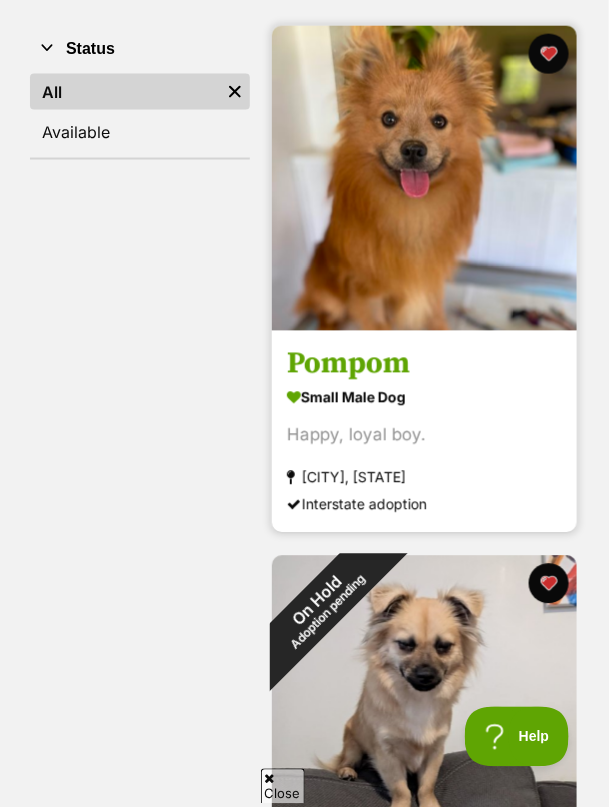 click on "Pompom" at bounding box center (424, 364) 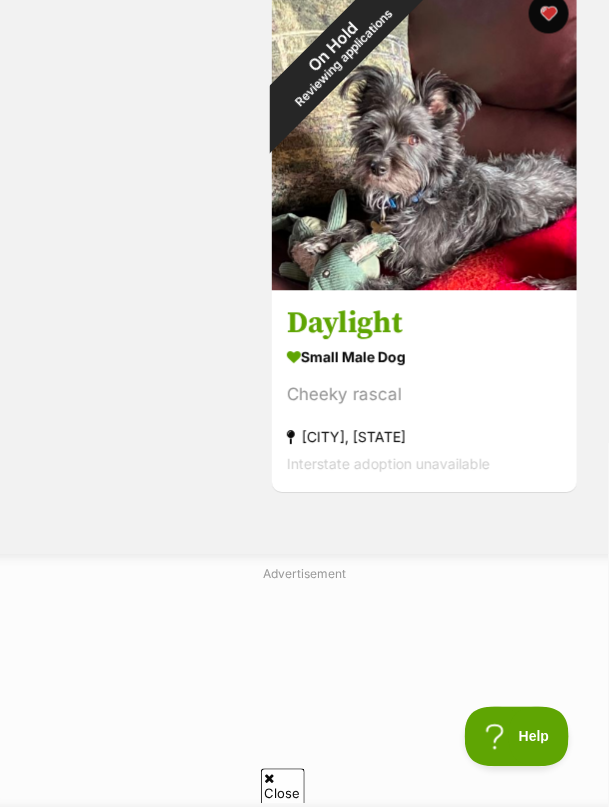 scroll, scrollTop: 4134, scrollLeft: 0, axis: vertical 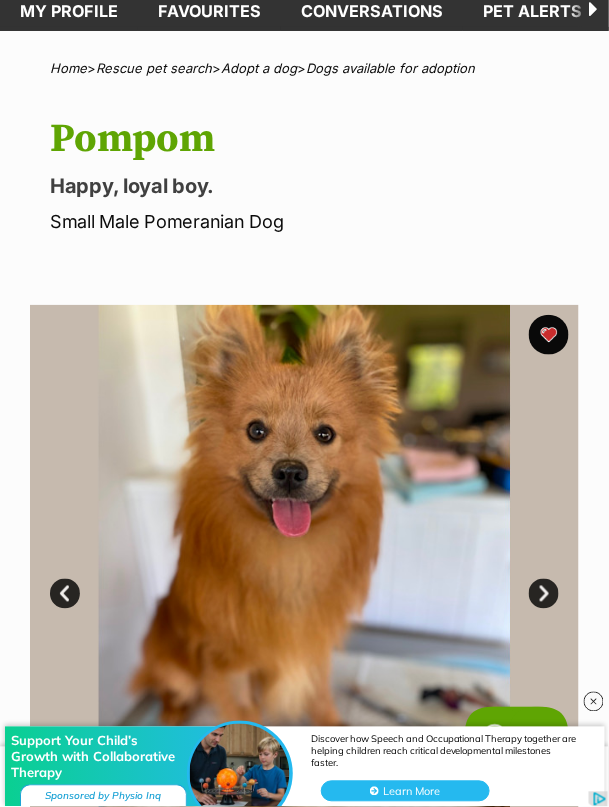 click on "Next" at bounding box center [544, 594] 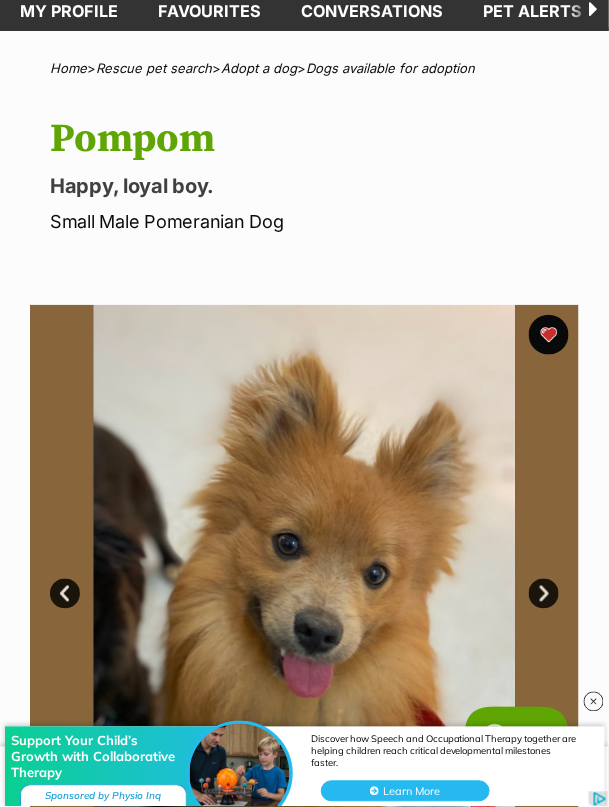 click on "Next" at bounding box center (544, 594) 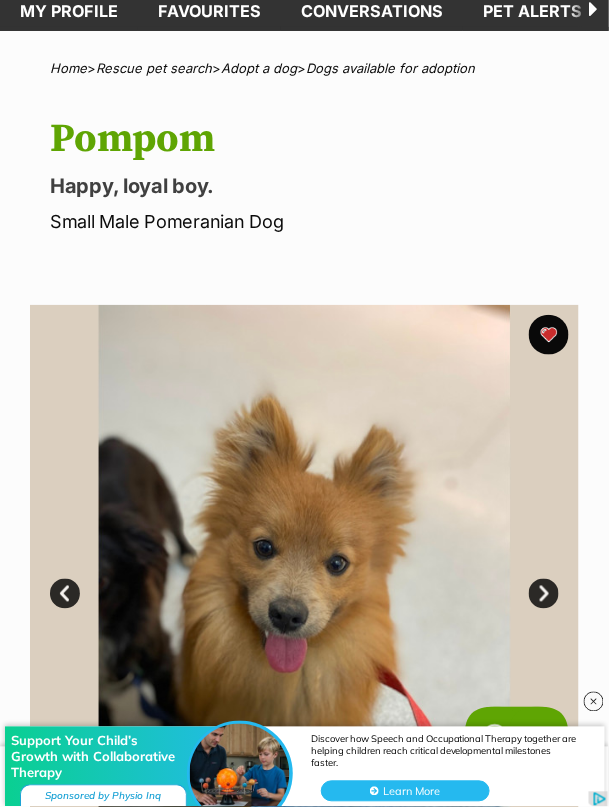 click on "Next" at bounding box center [544, 594] 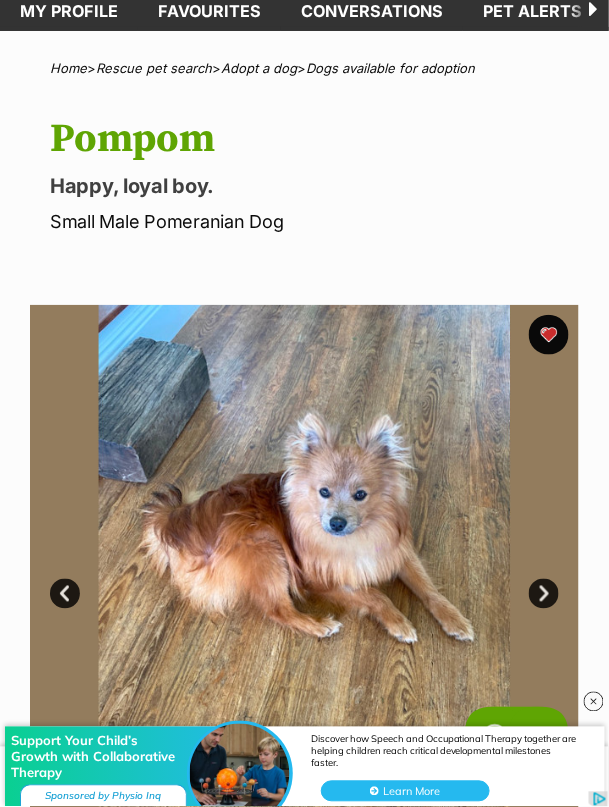 scroll, scrollTop: 0, scrollLeft: 0, axis: both 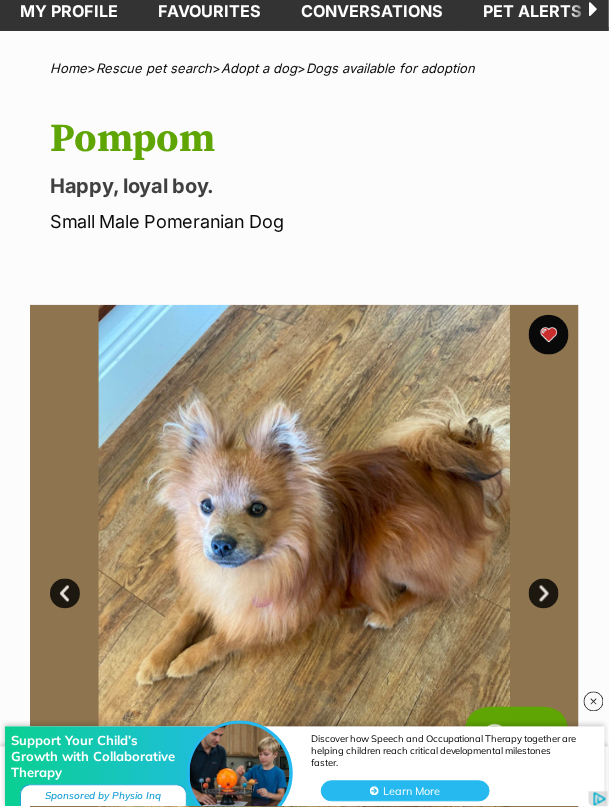 click on "Next" at bounding box center (544, 594) 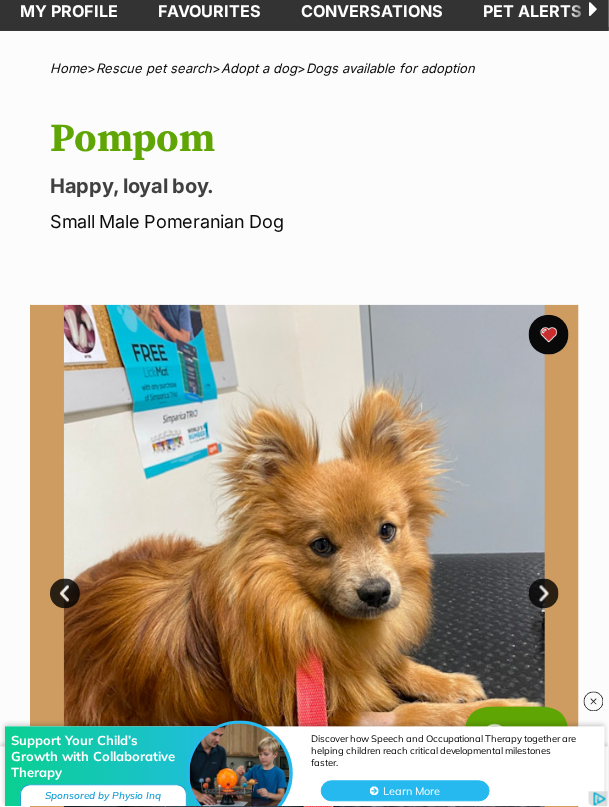 scroll, scrollTop: 0, scrollLeft: 0, axis: both 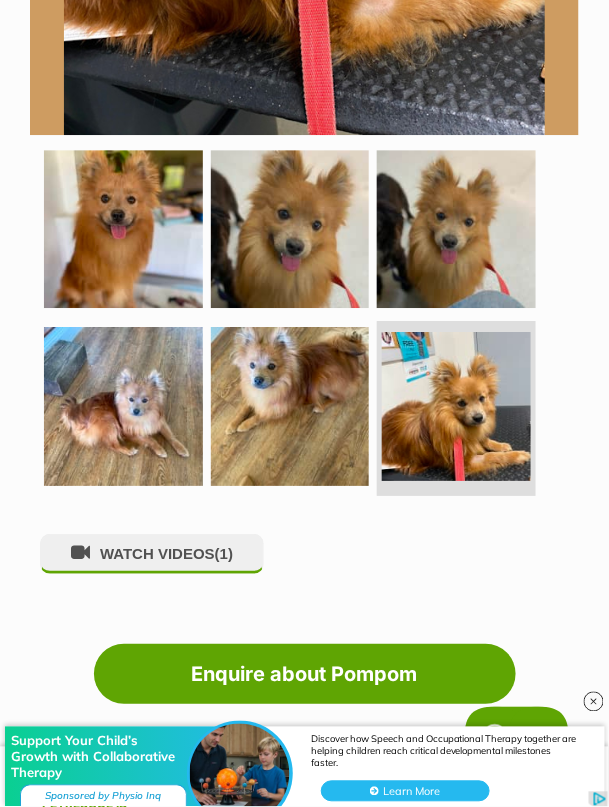 click on "Available
6
of 6 images
6
of 6 images
6
of 6 images
6
of 6 images
6
of 6 images
6
of 6 images
Next Prev 1 2 3 4 5 6
WATCH VIDEOS
(1)" at bounding box center (304, 70) 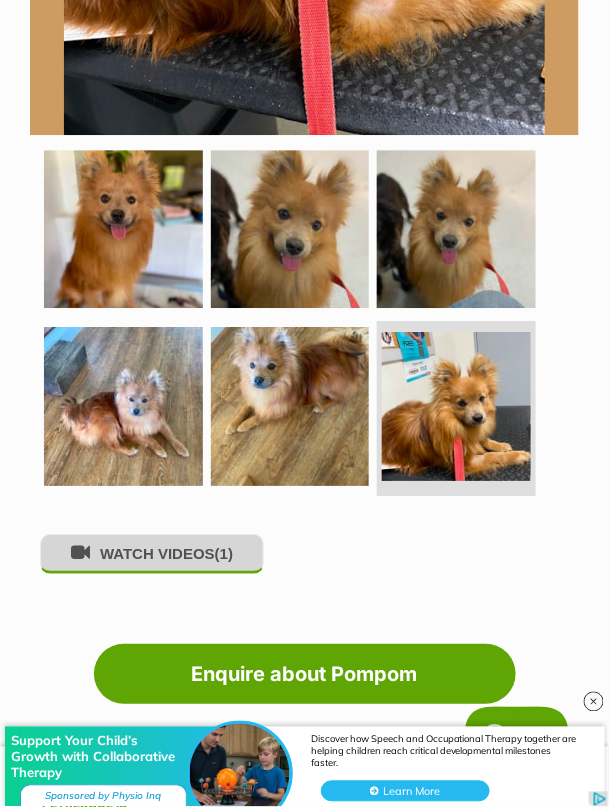 click on "WATCH VIDEOS
(1)" at bounding box center (152, 553) 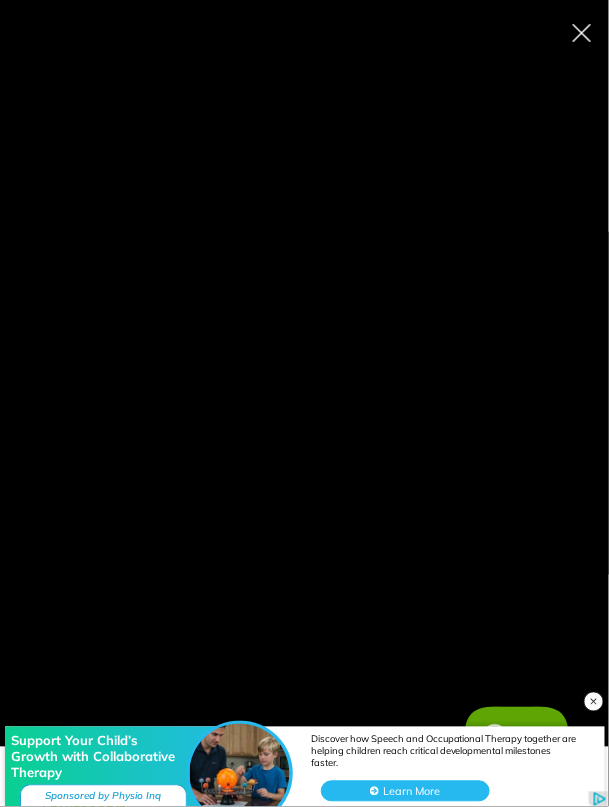 scroll, scrollTop: 0, scrollLeft: 0, axis: both 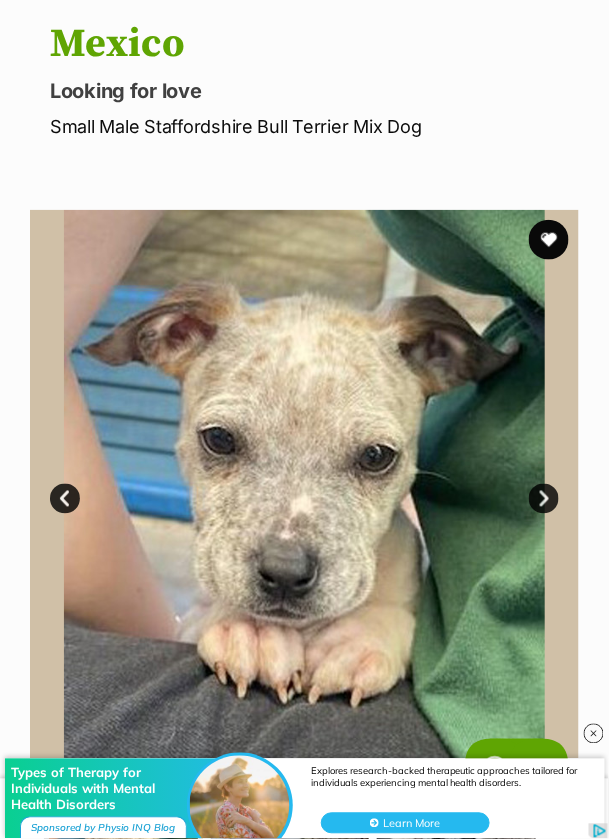 click on "Next" at bounding box center [544, 499] 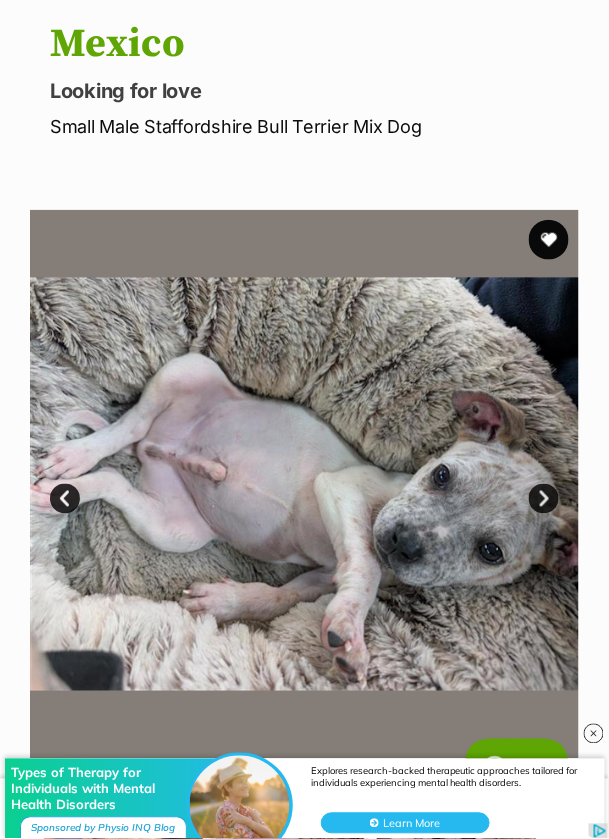 click on "Next" at bounding box center (544, 499) 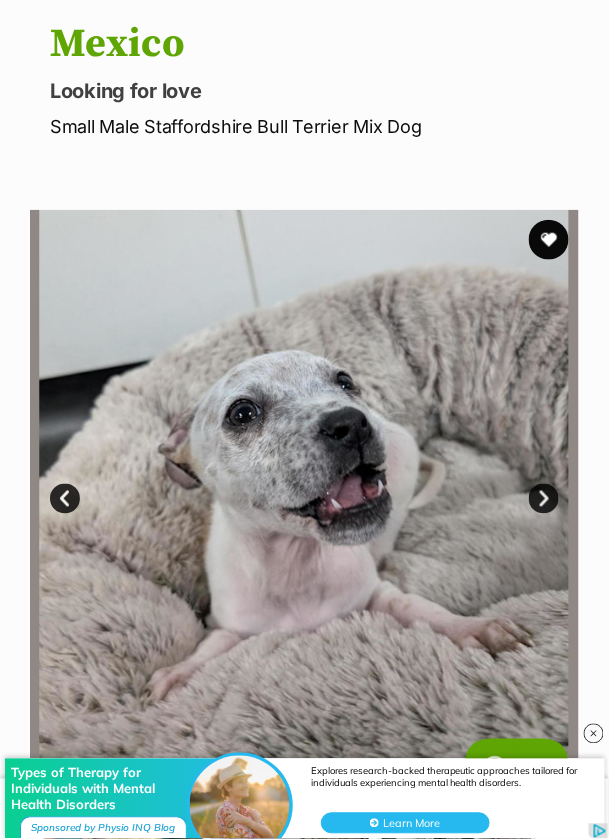 click on "Next" at bounding box center [544, 499] 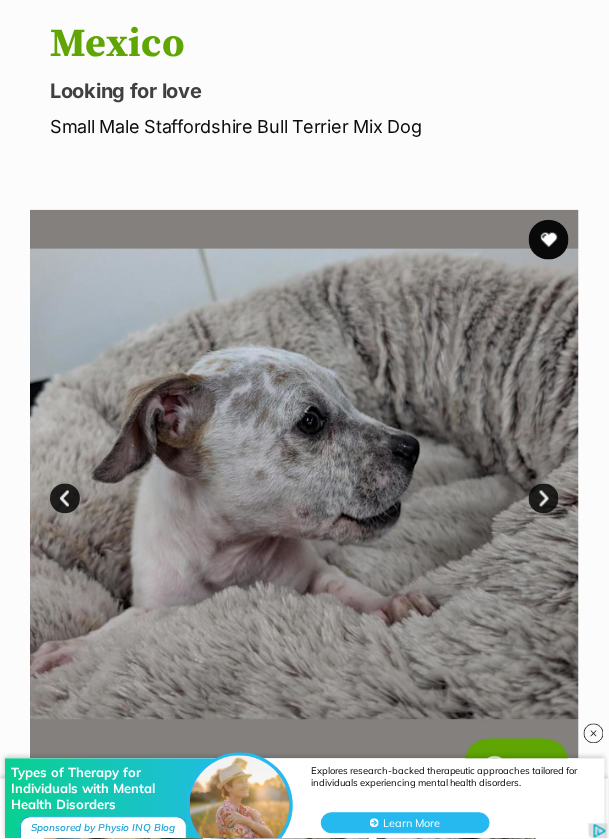 click on "Next" at bounding box center [544, 499] 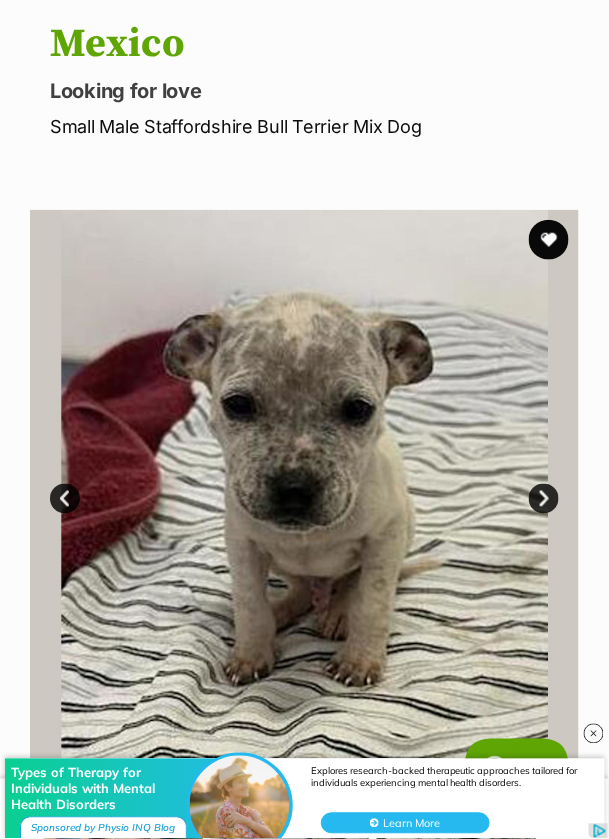 click on "Next" at bounding box center [544, 499] 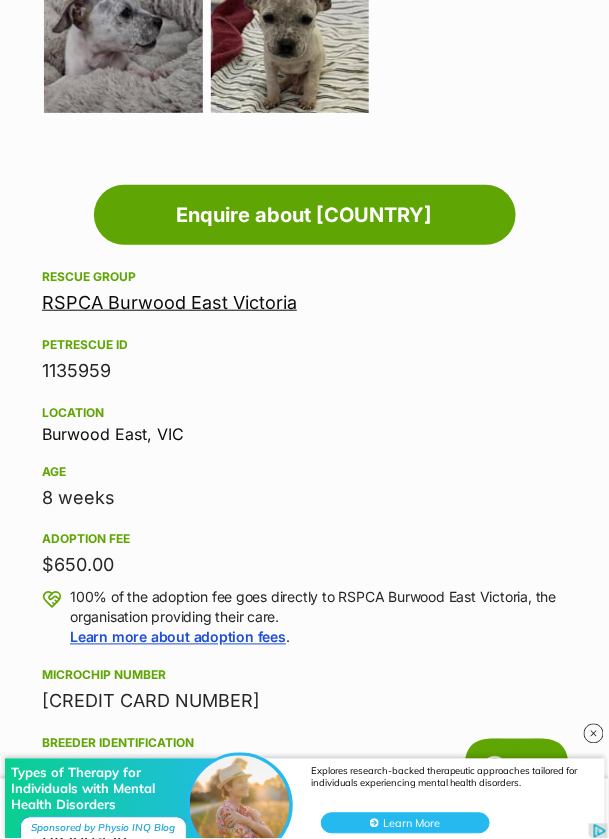 scroll, scrollTop: 1208, scrollLeft: 0, axis: vertical 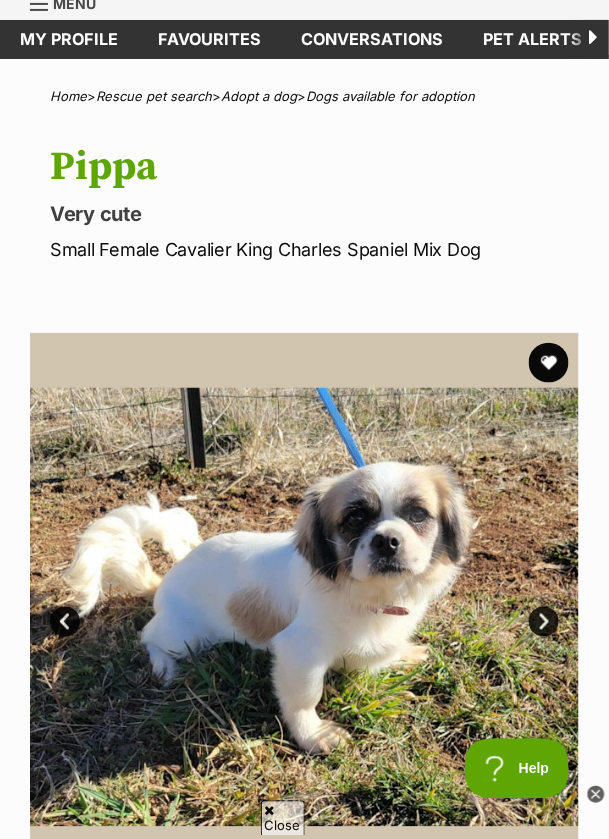 click on "Next" at bounding box center (544, 622) 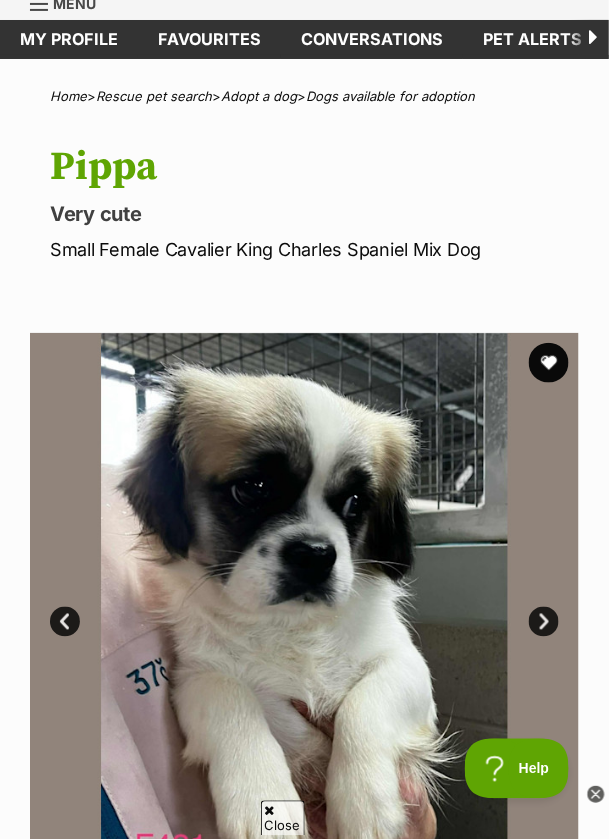 click on "Next" at bounding box center (544, 622) 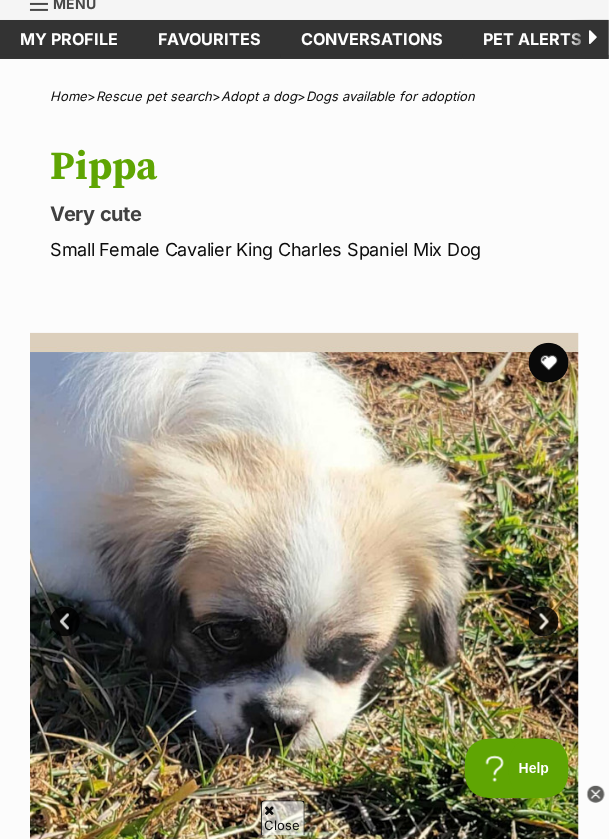 click on "Prev" at bounding box center [65, 622] 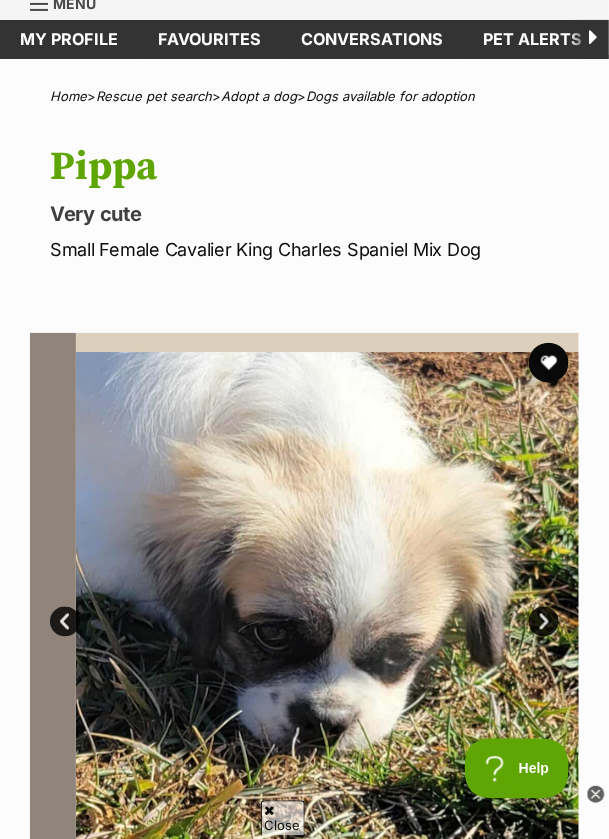 click on "Prev" at bounding box center [65, 622] 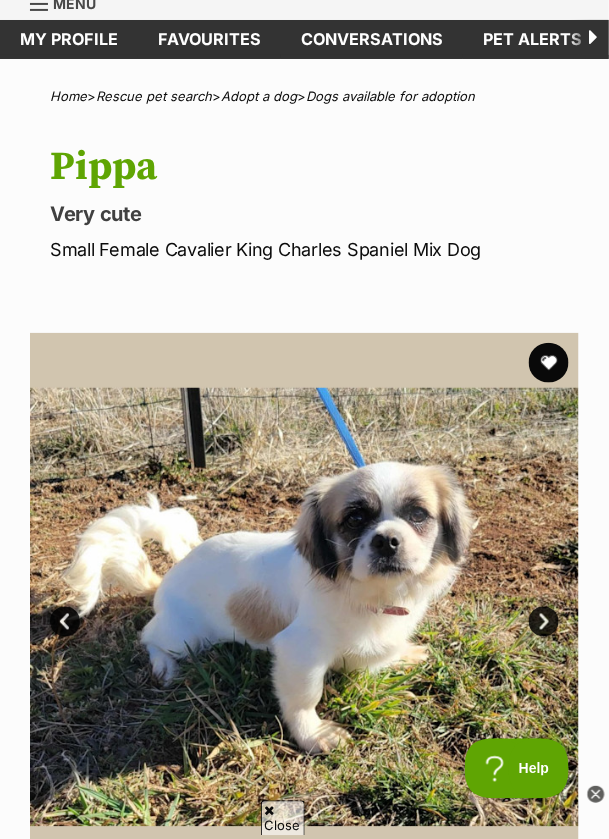 click on "Next" at bounding box center (544, 622) 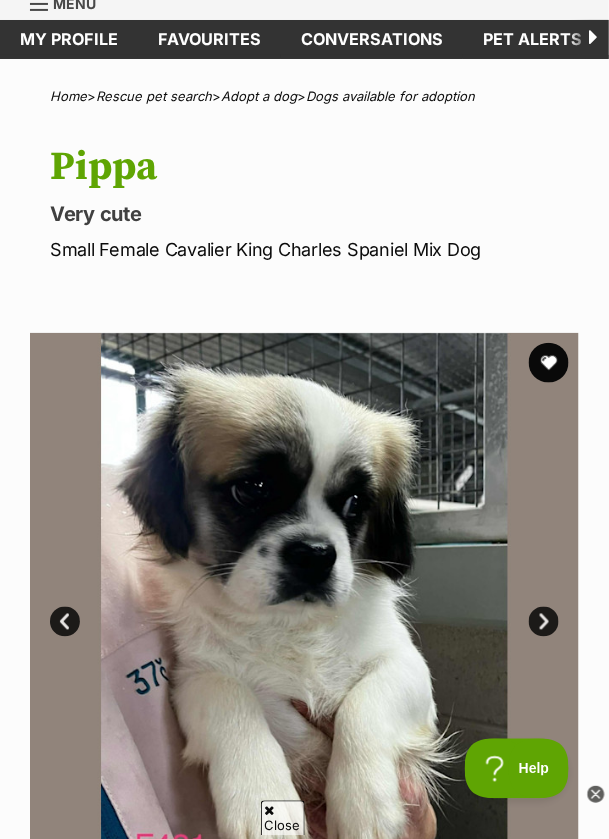 click on "Next" at bounding box center [544, 622] 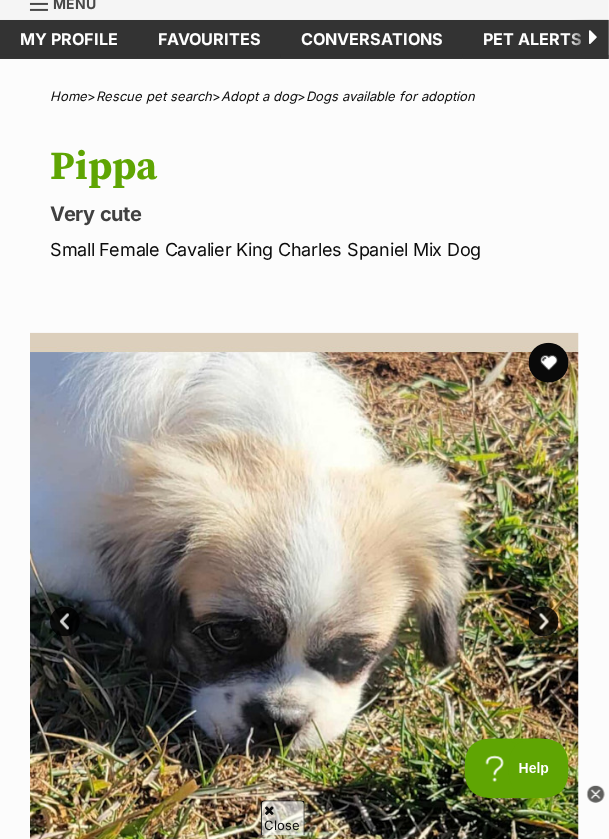 click on "Next" at bounding box center [544, 622] 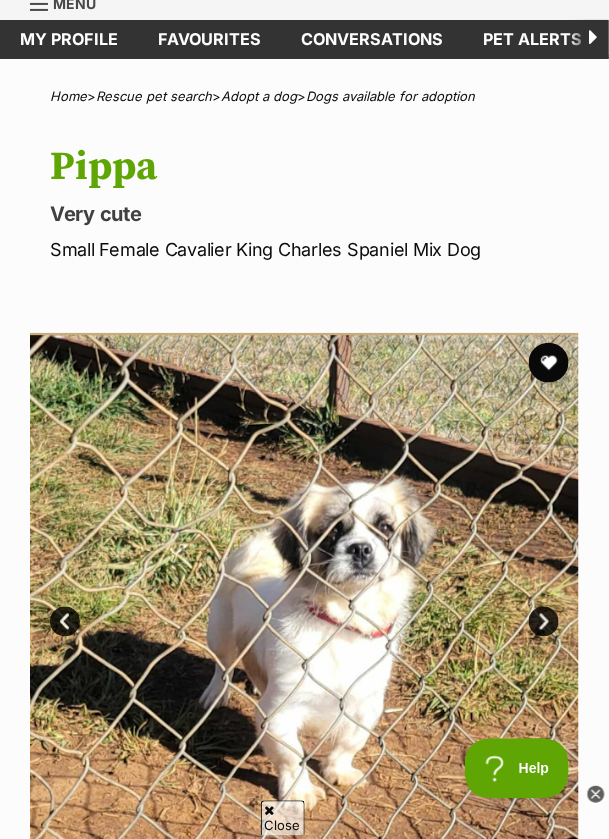 click on "Next" at bounding box center (544, 622) 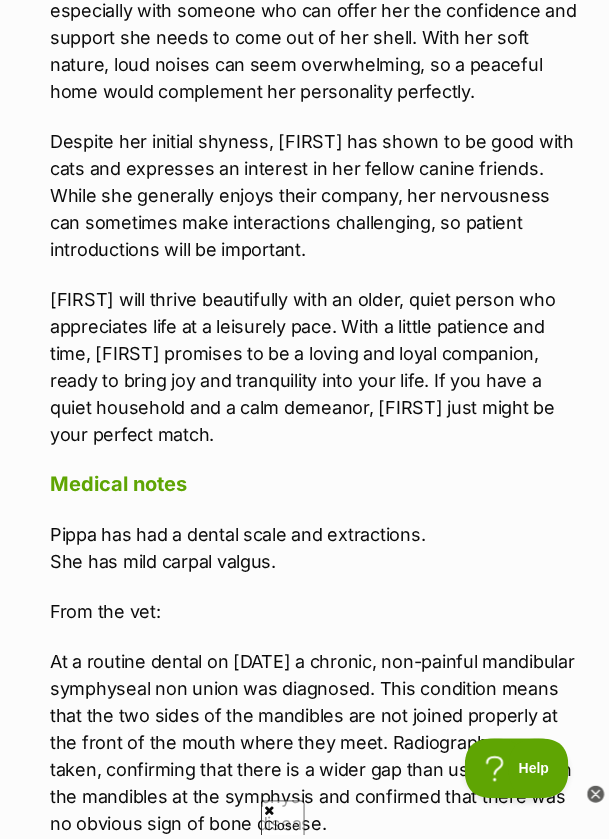 scroll, scrollTop: 2802, scrollLeft: 0, axis: vertical 